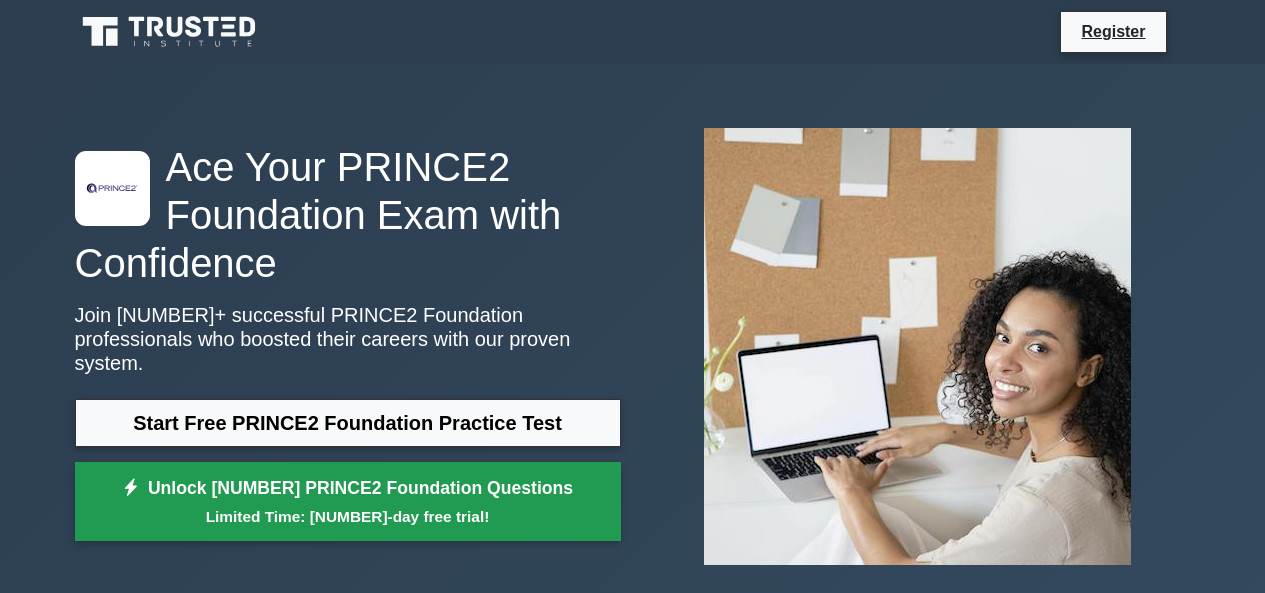 scroll, scrollTop: 0, scrollLeft: 0, axis: both 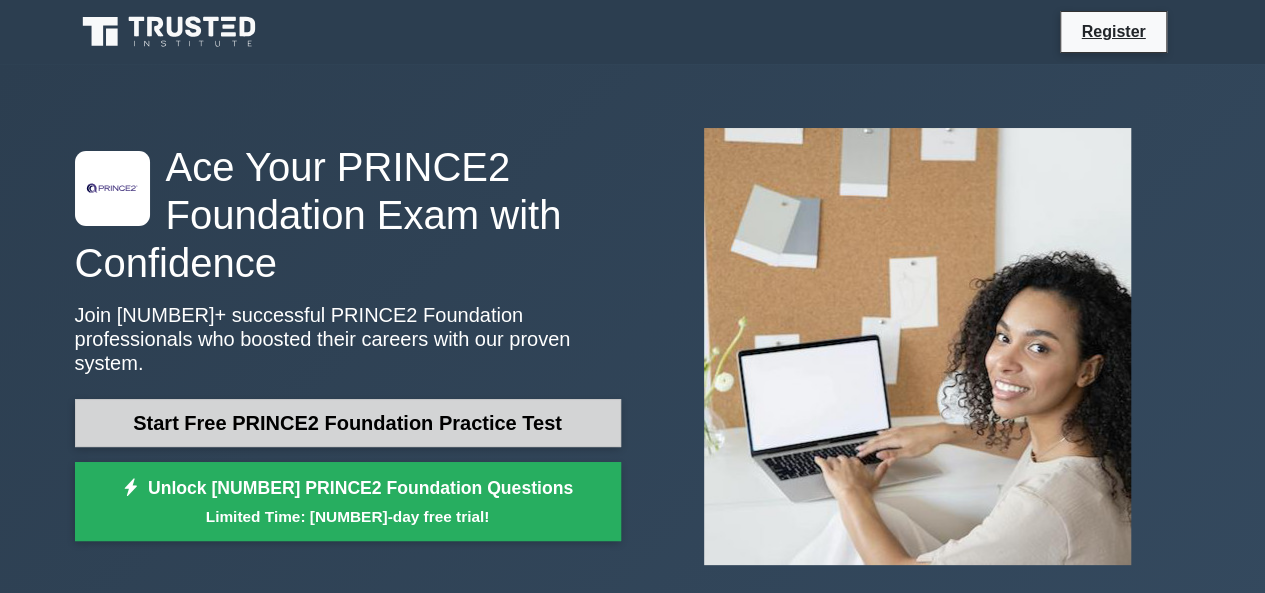 click on "Start Free PRINCE2 Foundation Practice Test" at bounding box center [348, 423] 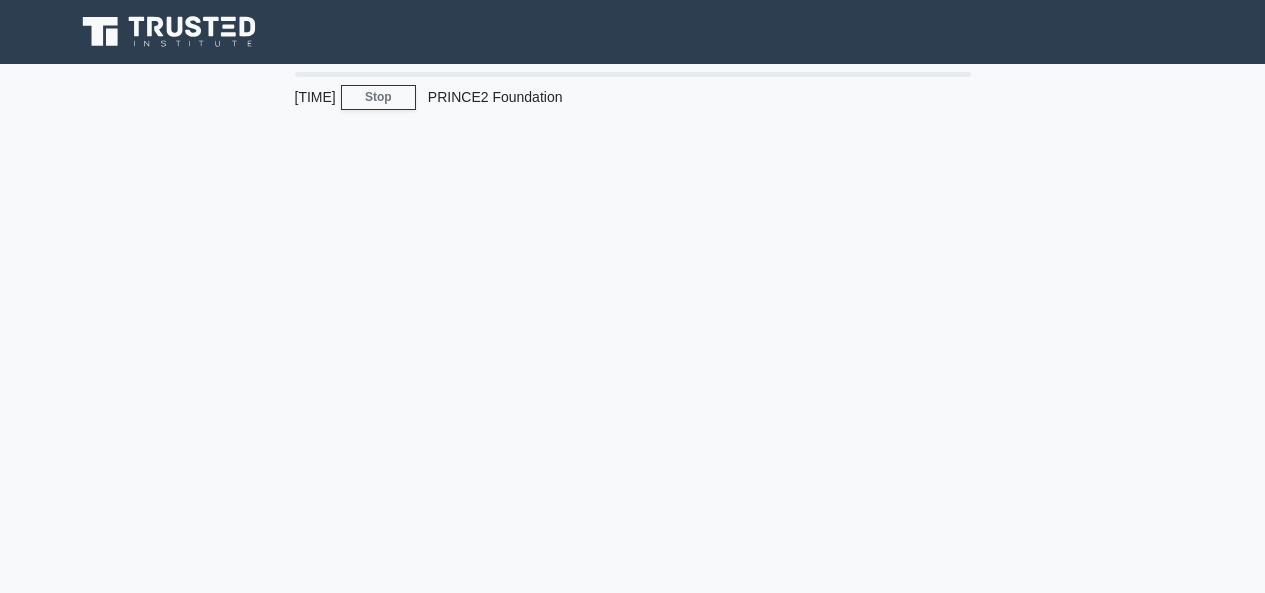 scroll, scrollTop: 0, scrollLeft: 0, axis: both 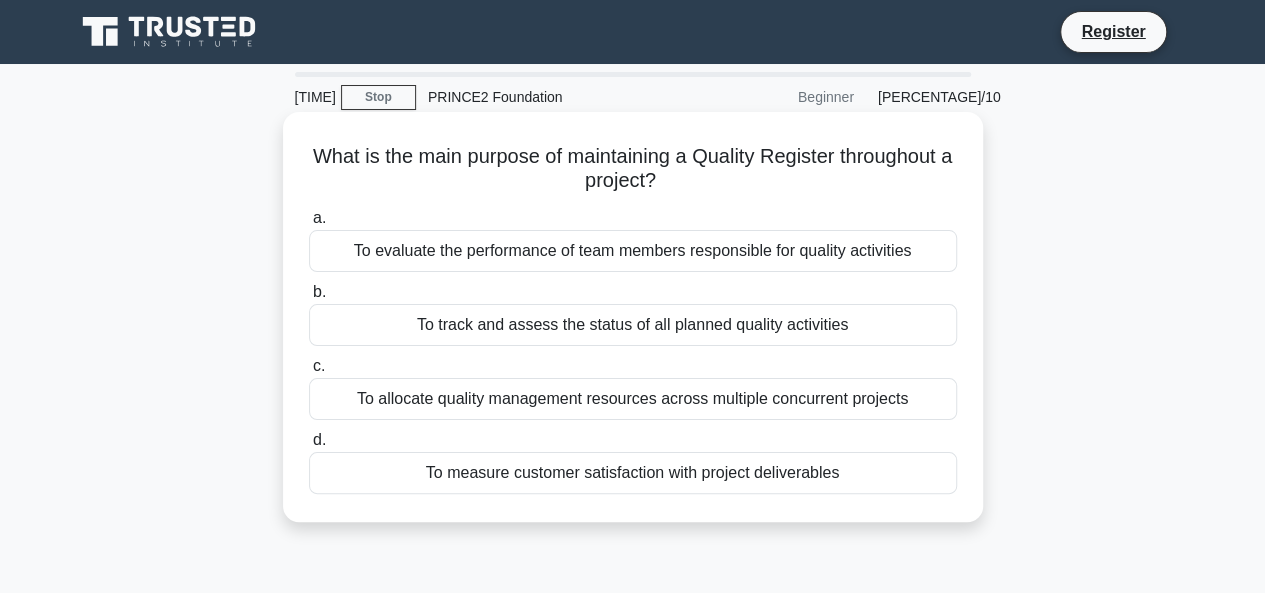 click on "To evaluate the performance of team members responsible for quality activities" at bounding box center (633, 251) 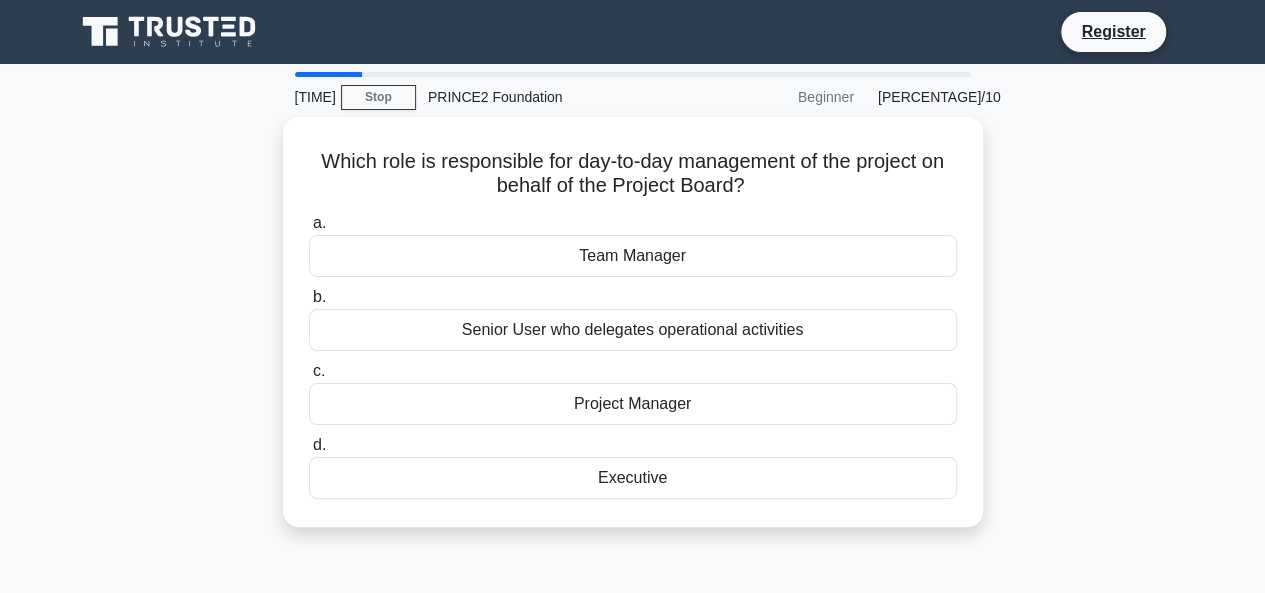click on "Team Manager" at bounding box center (633, 256) 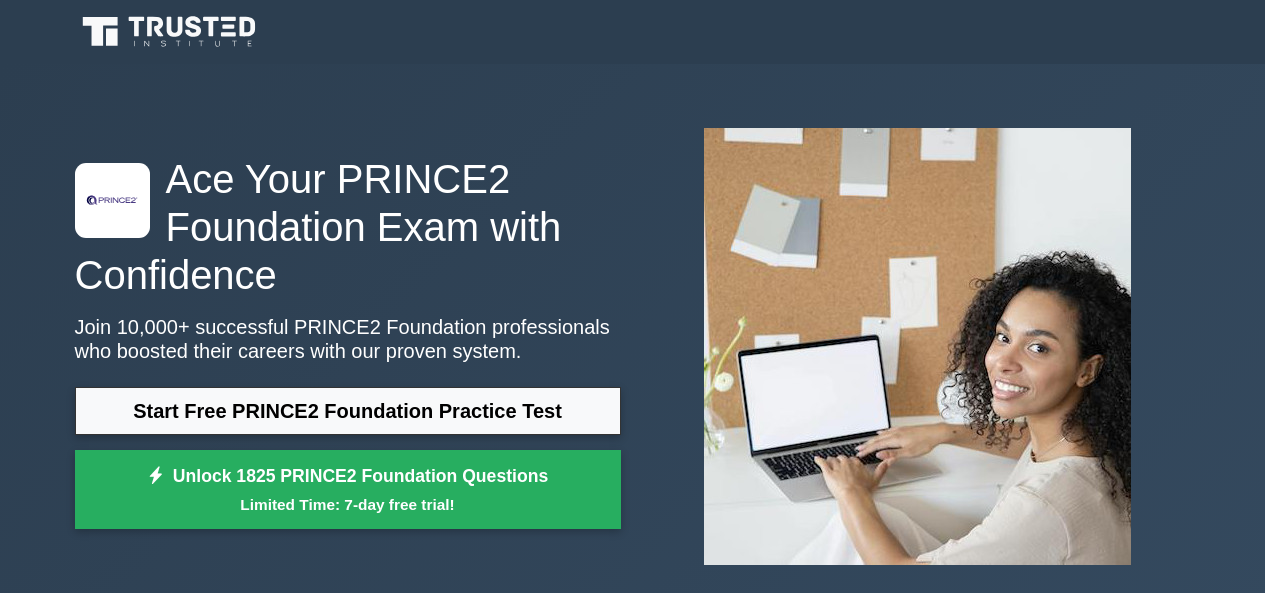 scroll, scrollTop: 0, scrollLeft: 0, axis: both 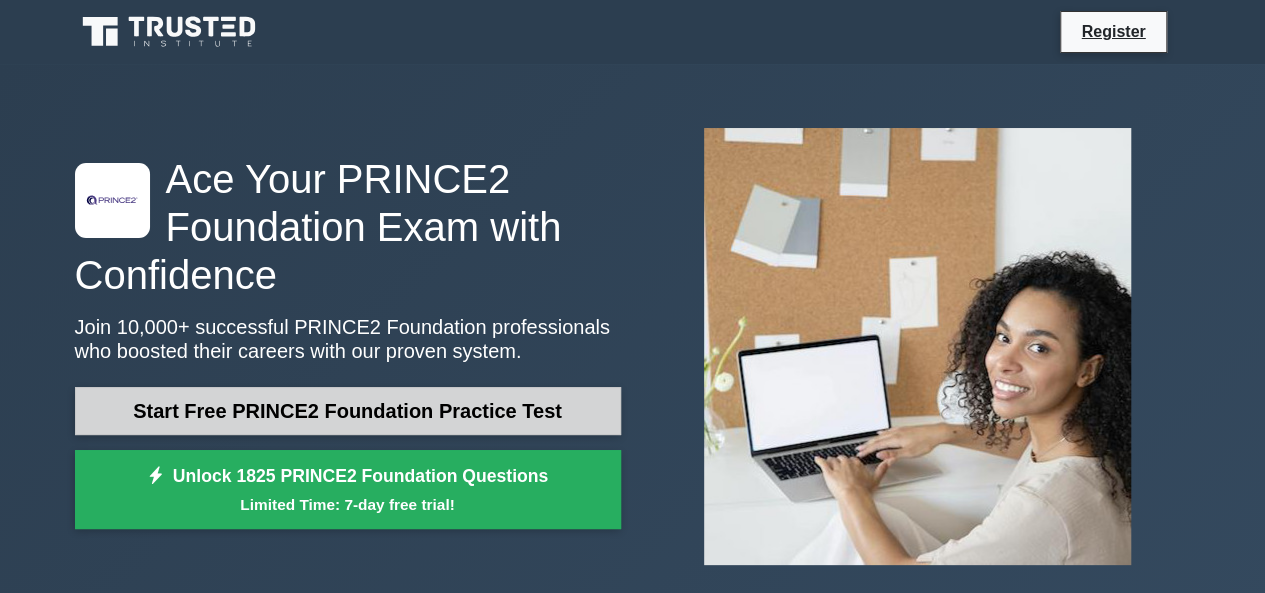 click on "Start Free PRINCE2 Foundation Practice Test" at bounding box center (348, 411) 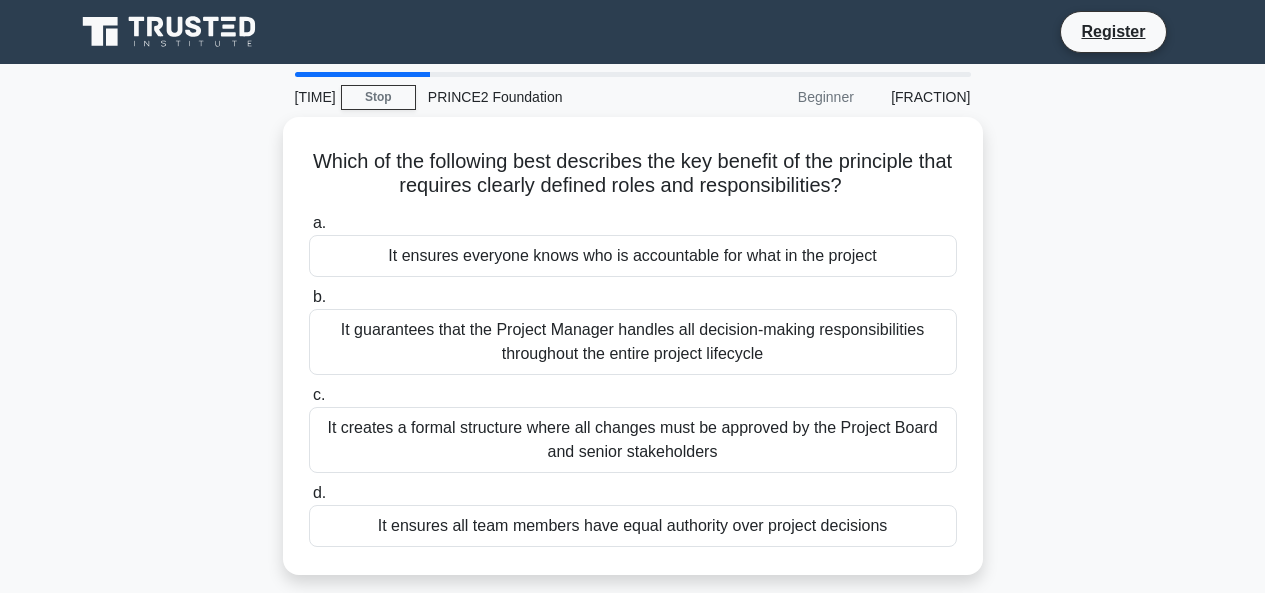 scroll, scrollTop: 0, scrollLeft: 0, axis: both 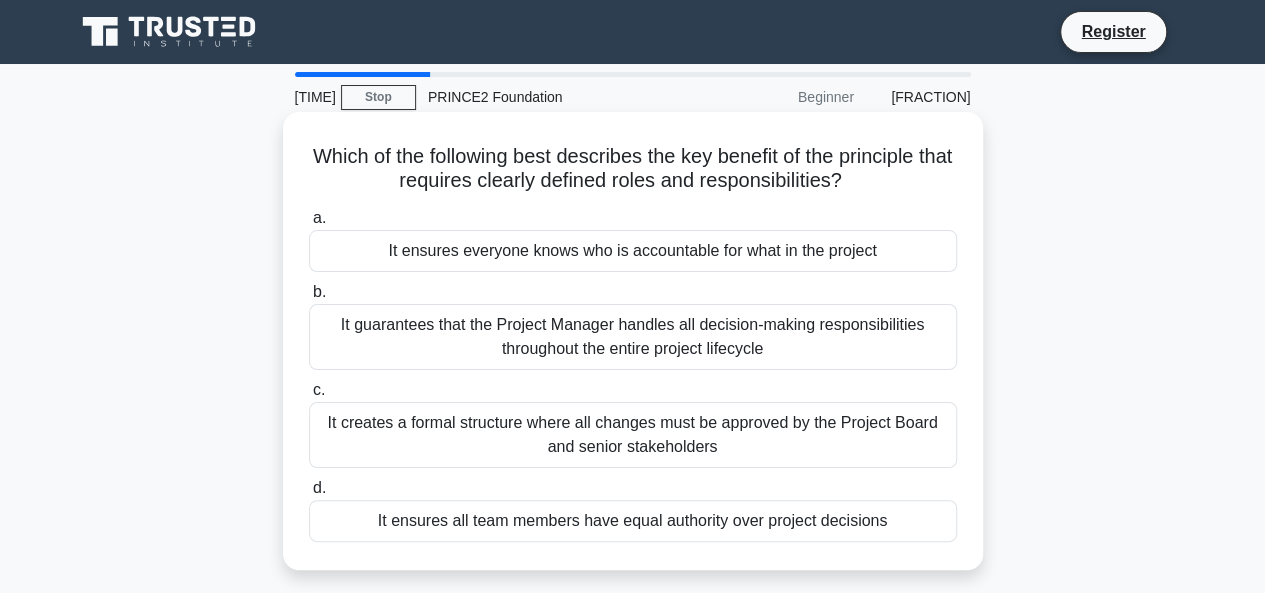 click on "It guarantees that the Project Manager handles all decision-making responsibilities throughout the entire project lifecycle" at bounding box center [633, 337] 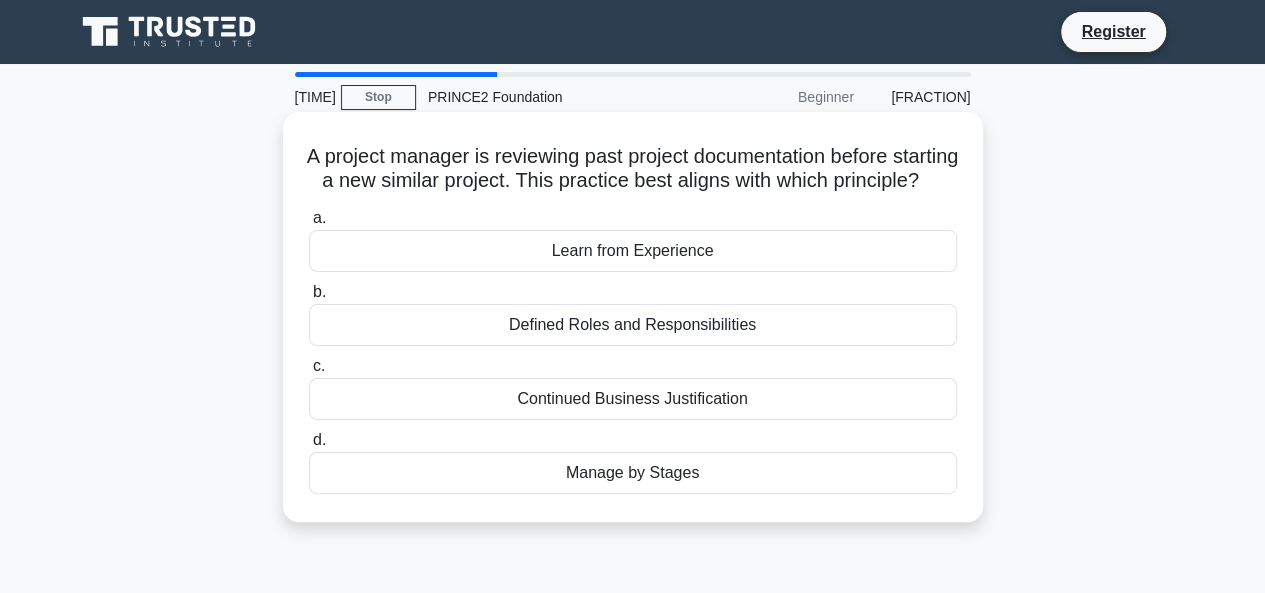 click on "Learn from Experience" at bounding box center (633, 251) 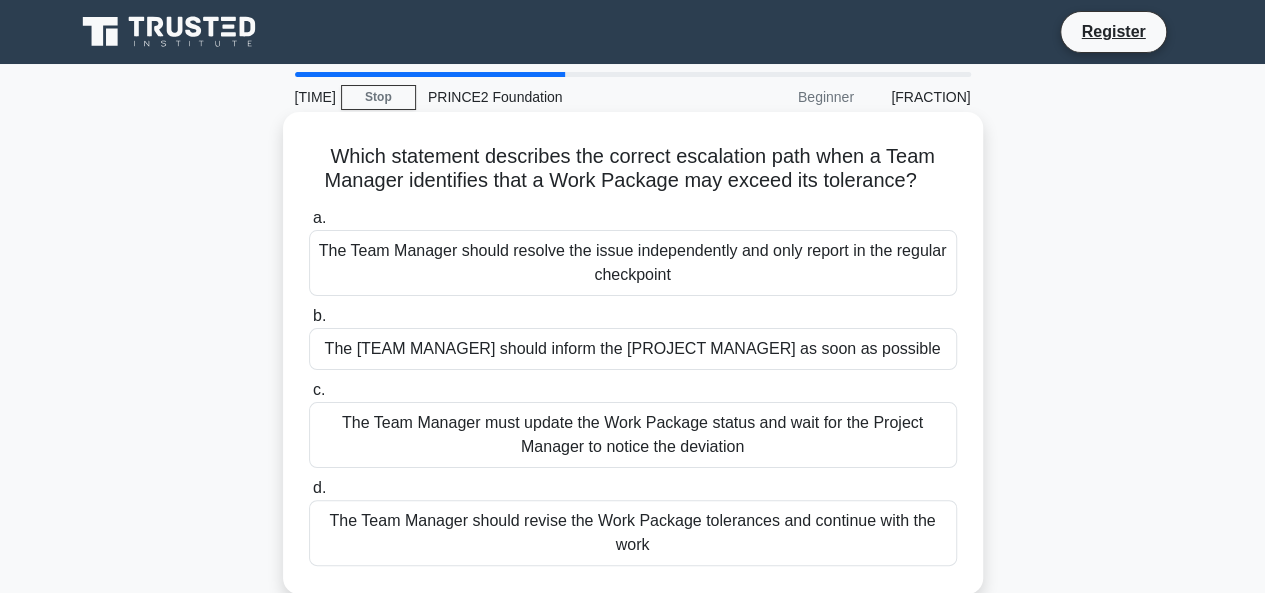 click on "The Team Manager must update the Work Package status and wait for the Project Manager to notice the deviation" at bounding box center (633, 435) 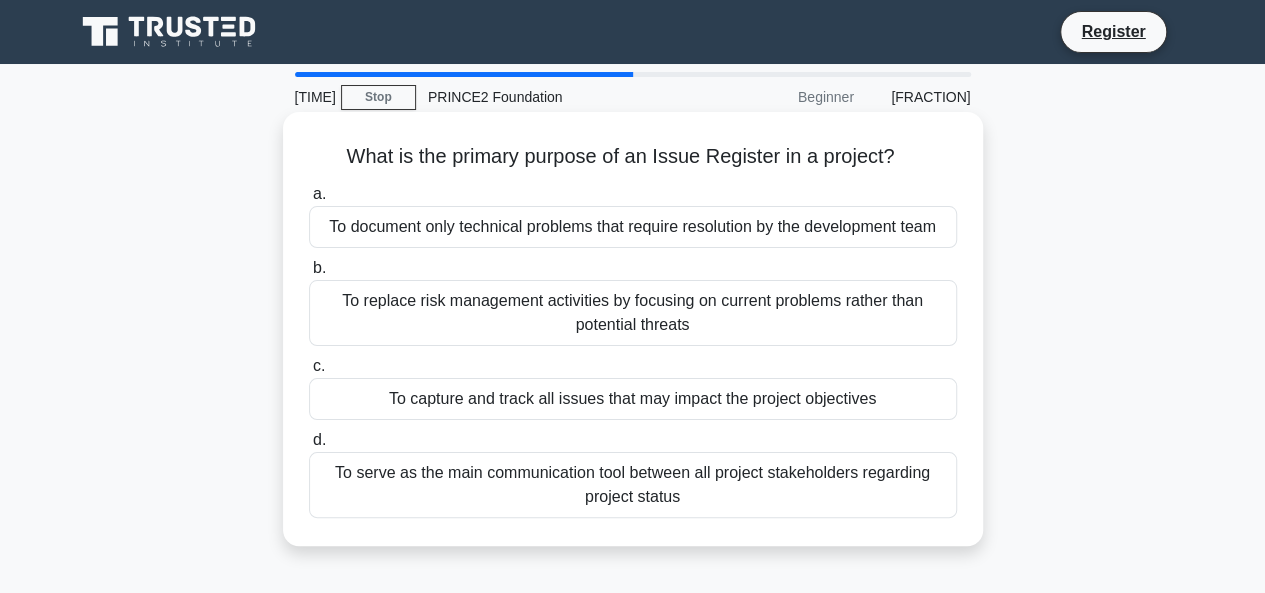 click on "To capture and track all issues that may impact the project objectives" at bounding box center [633, 399] 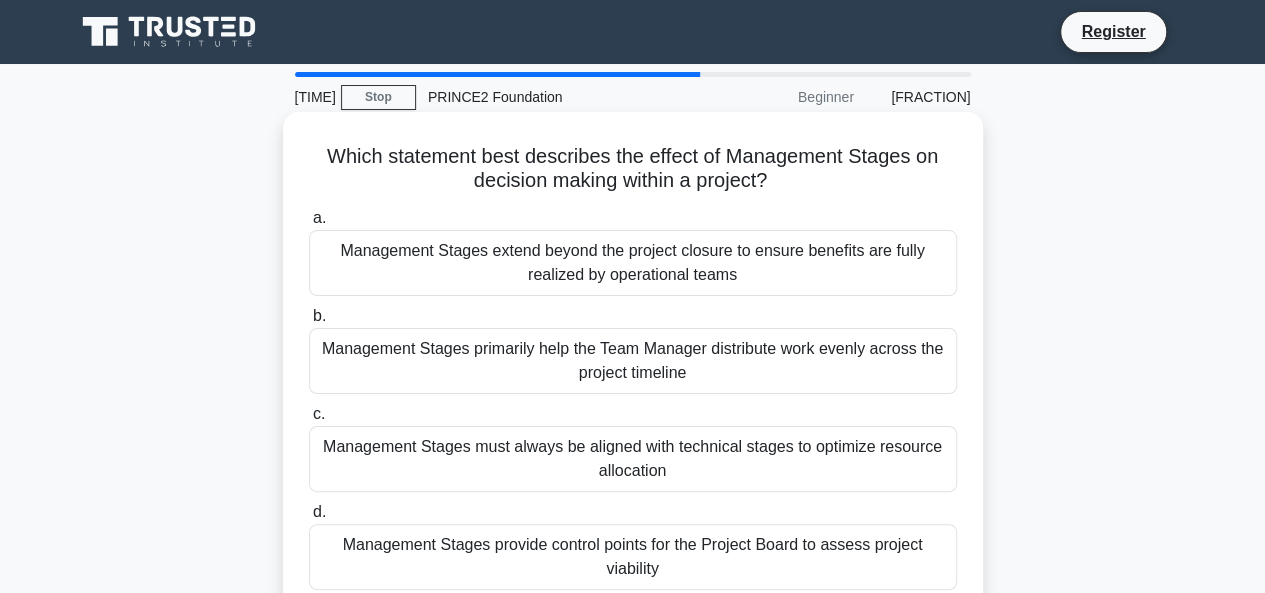 click on "Management Stages primarily help the Team Manager distribute work evenly across the project timeline" at bounding box center (633, 361) 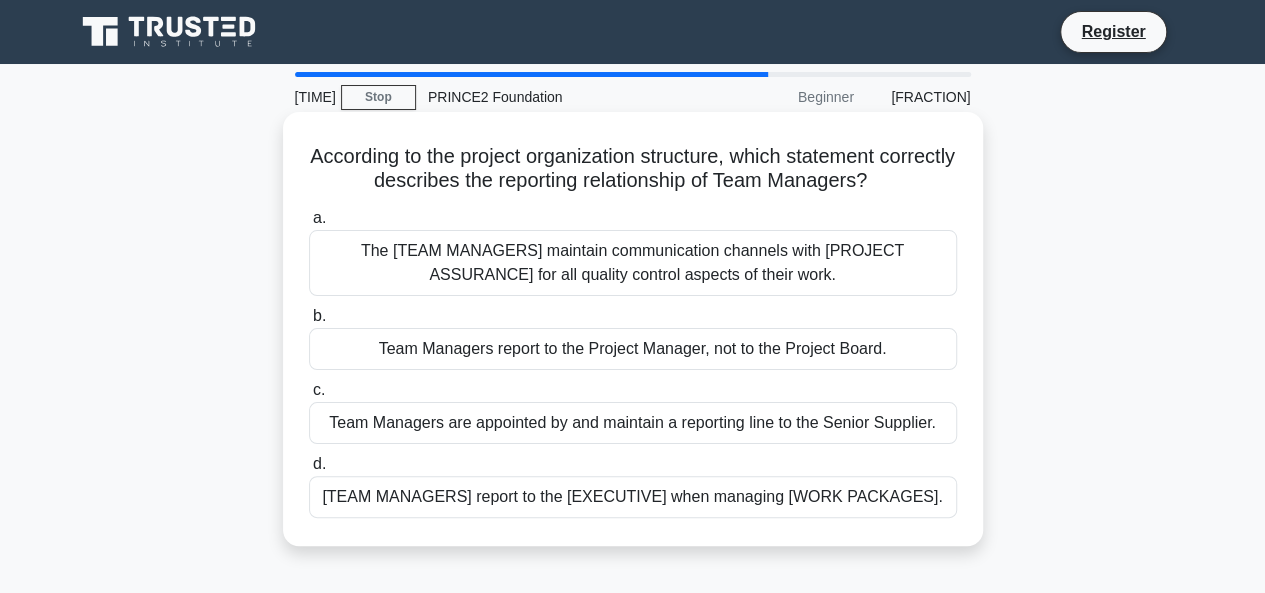 click on "Team Managers report to the Project Manager, not to the Project Board." at bounding box center [633, 349] 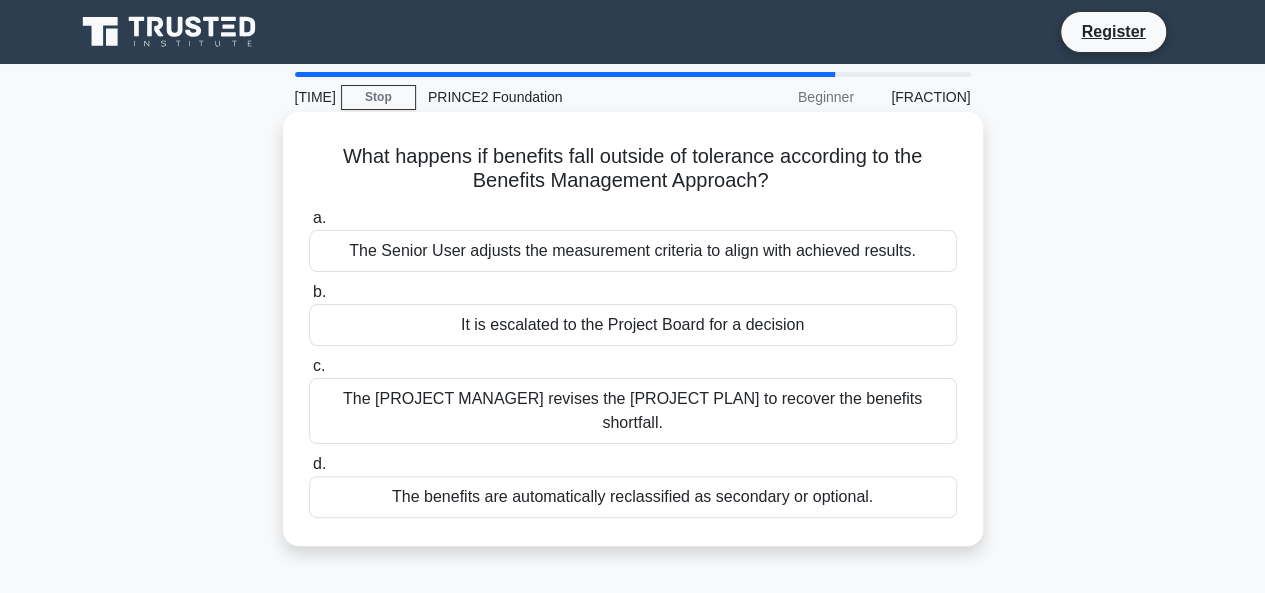 click on "The Project Manager revises the project plan to recover the benefits shortfall." at bounding box center [633, 411] 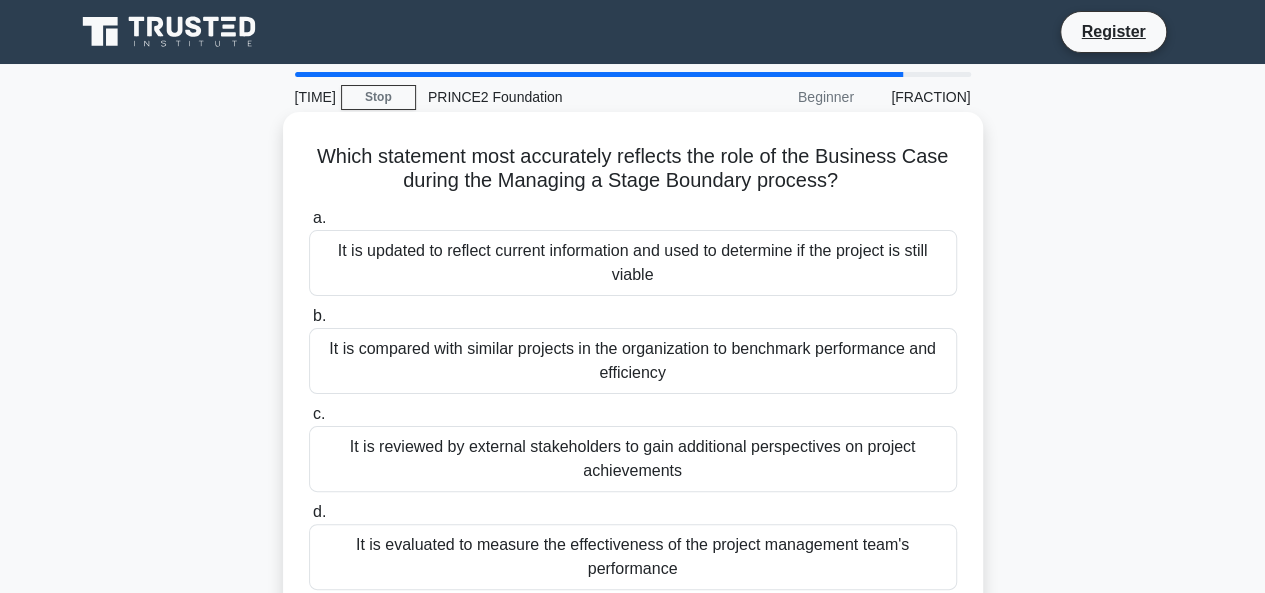 click on "It is updated to reflect current information and used to determine if the project is still viable" at bounding box center (633, 263) 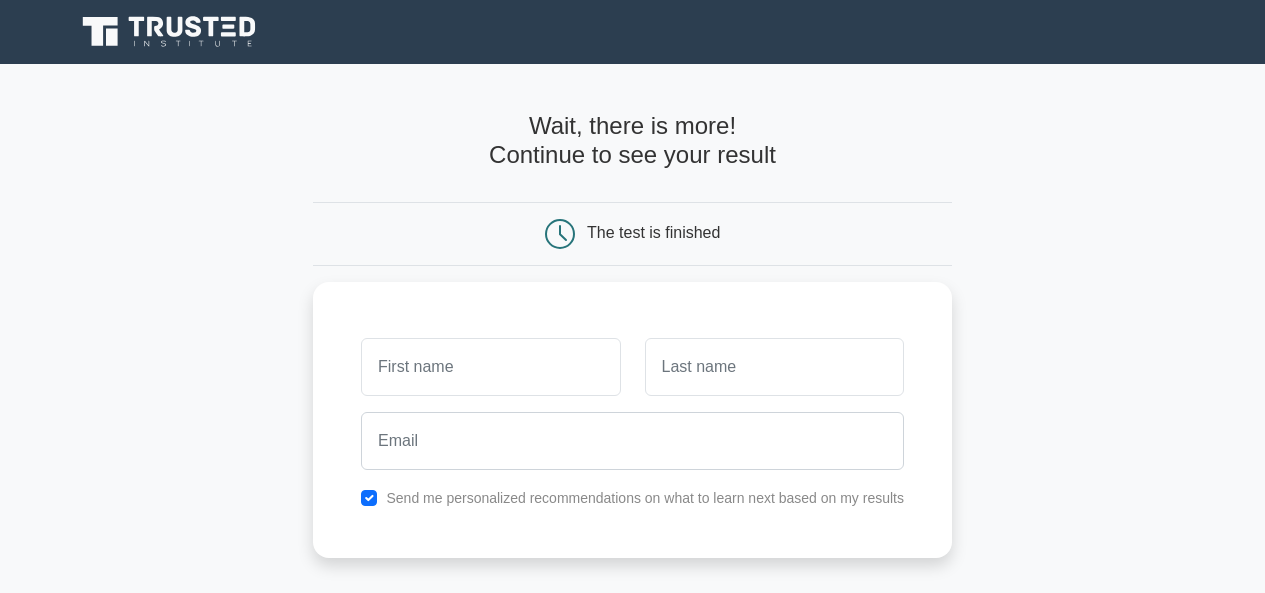 scroll, scrollTop: 0, scrollLeft: 0, axis: both 